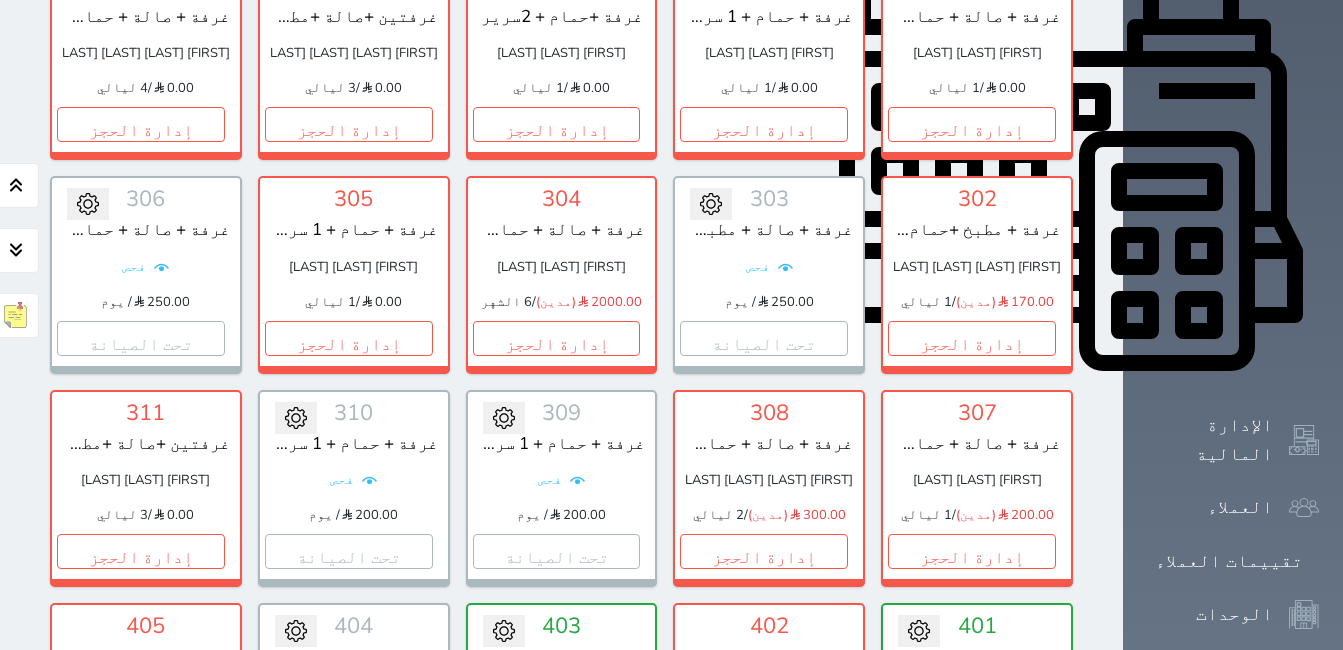 scroll, scrollTop: 778, scrollLeft: 0, axis: vertical 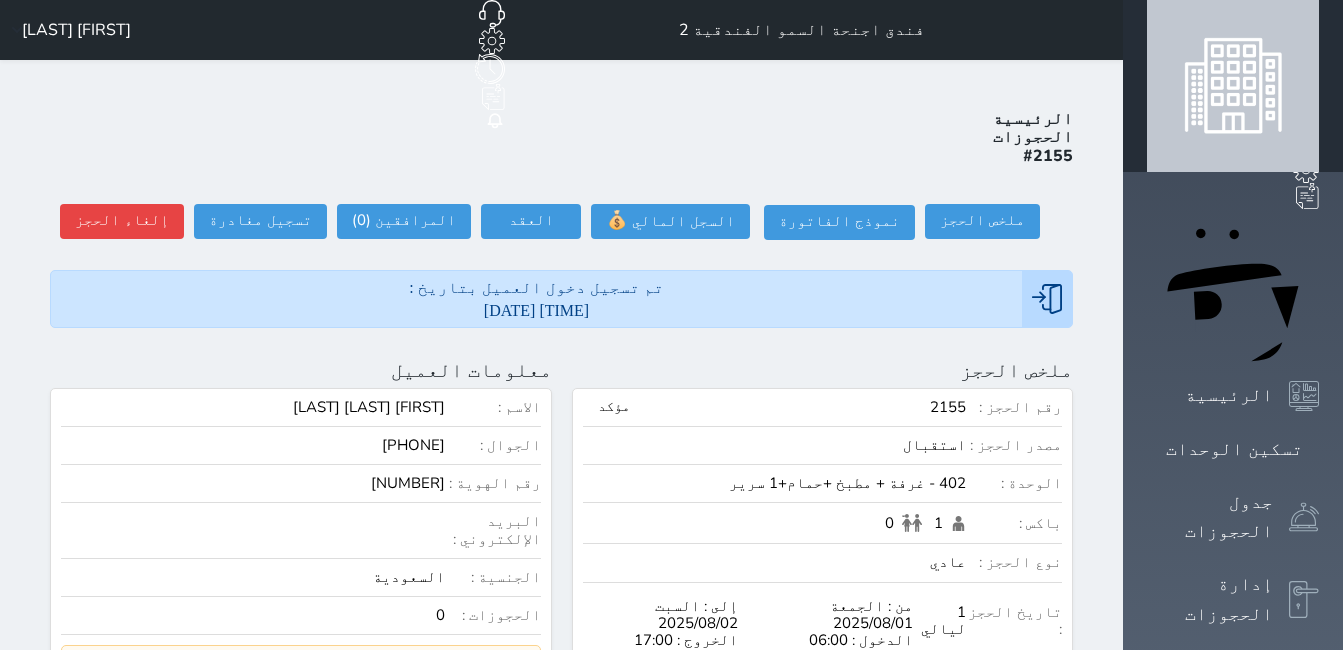 click on "[FIRST] [LAST]" at bounding box center [76, 30] 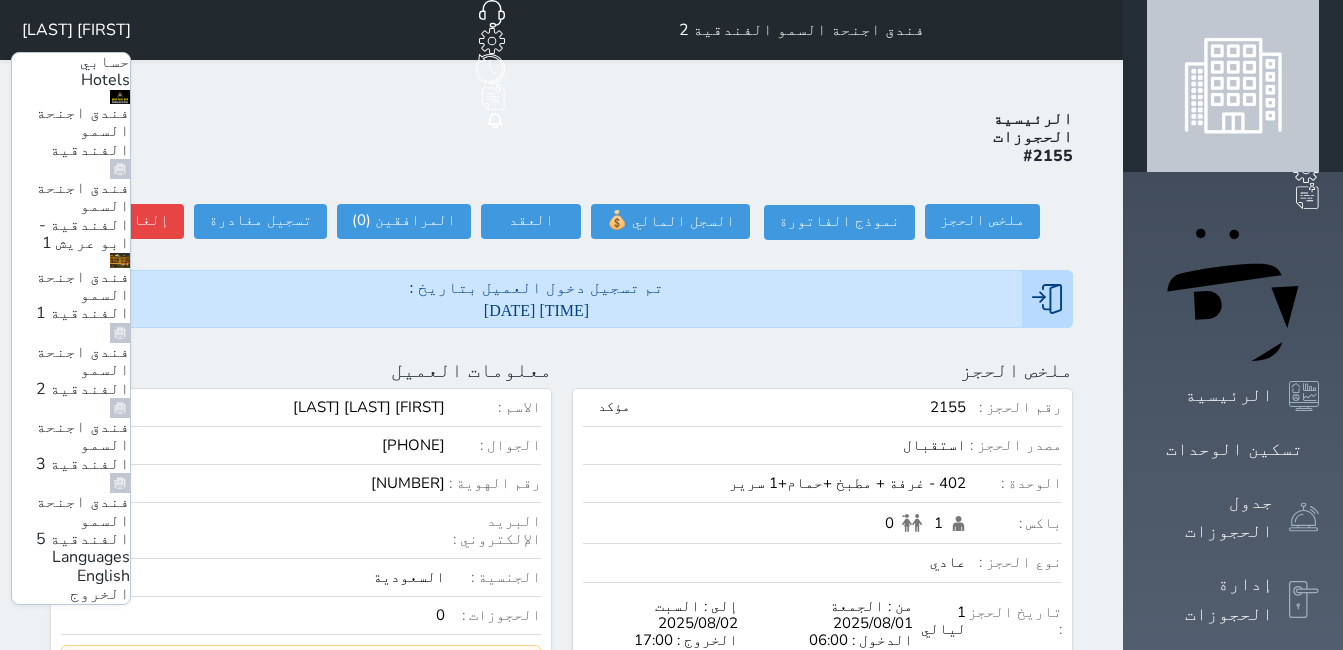 click on "فندق اجنحة السمو الفندقية - ابو عريش 1" at bounding box center [83, 215] 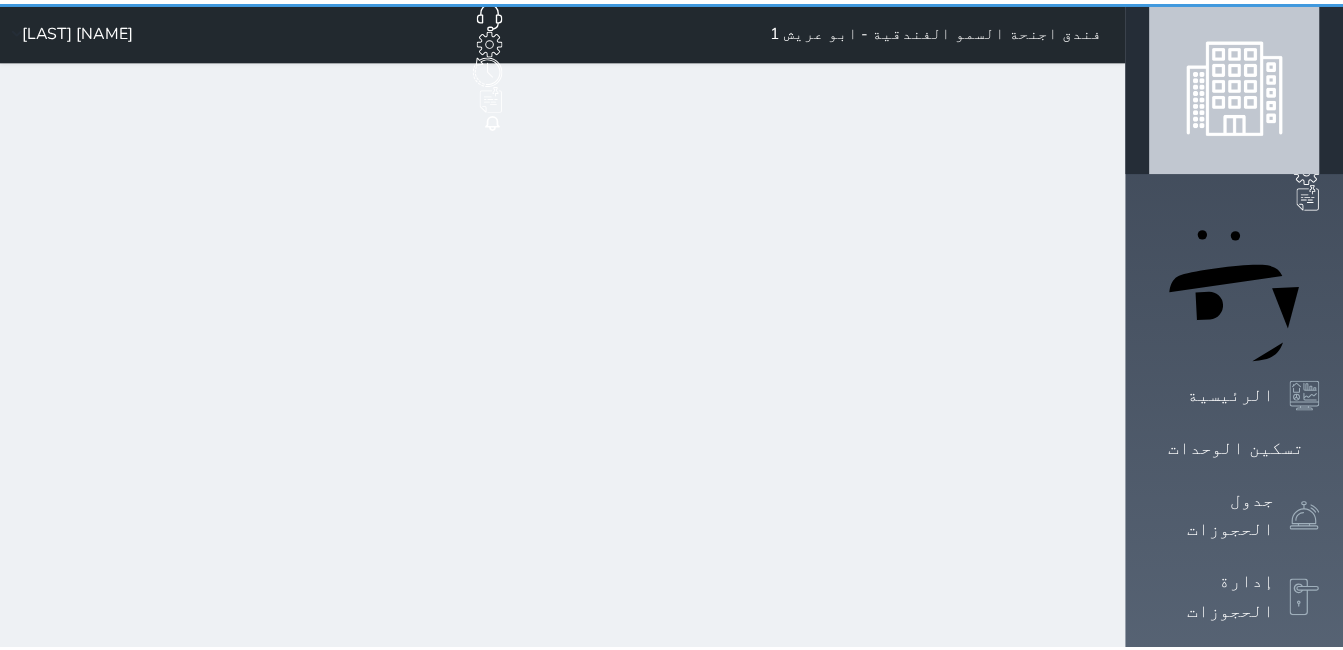 scroll, scrollTop: 0, scrollLeft: 0, axis: both 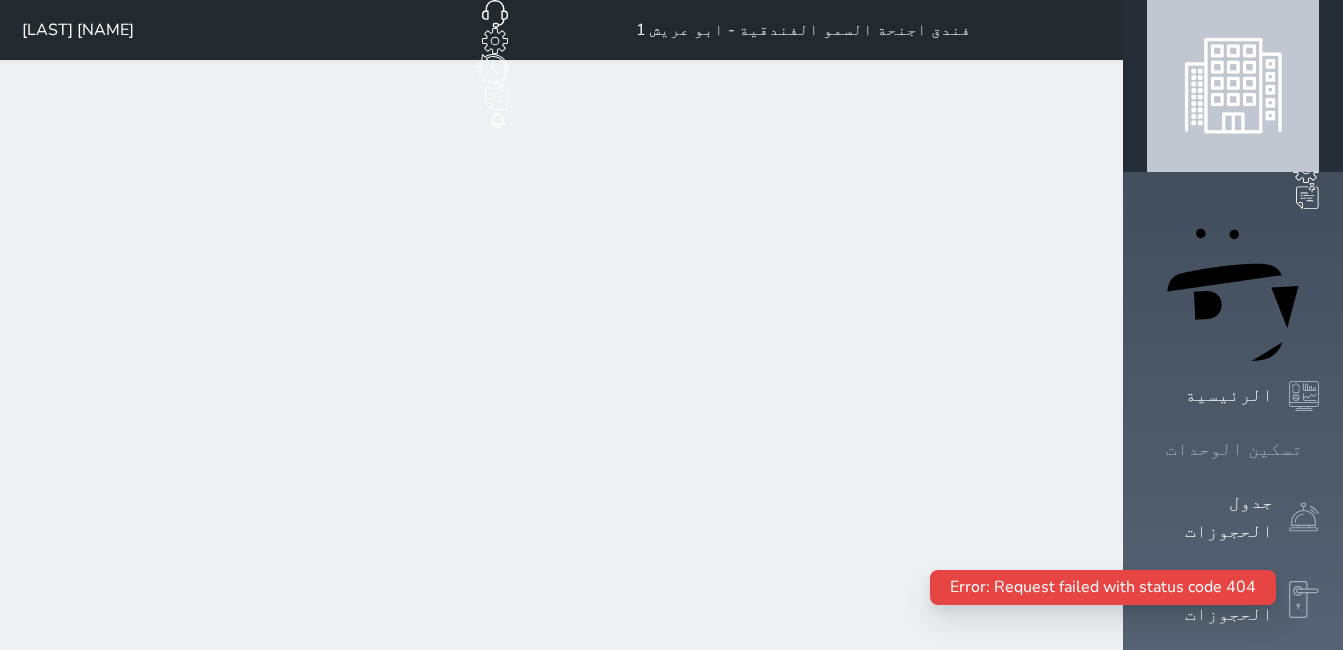 click on "تسكين الوحدات" at bounding box center (1234, 449) 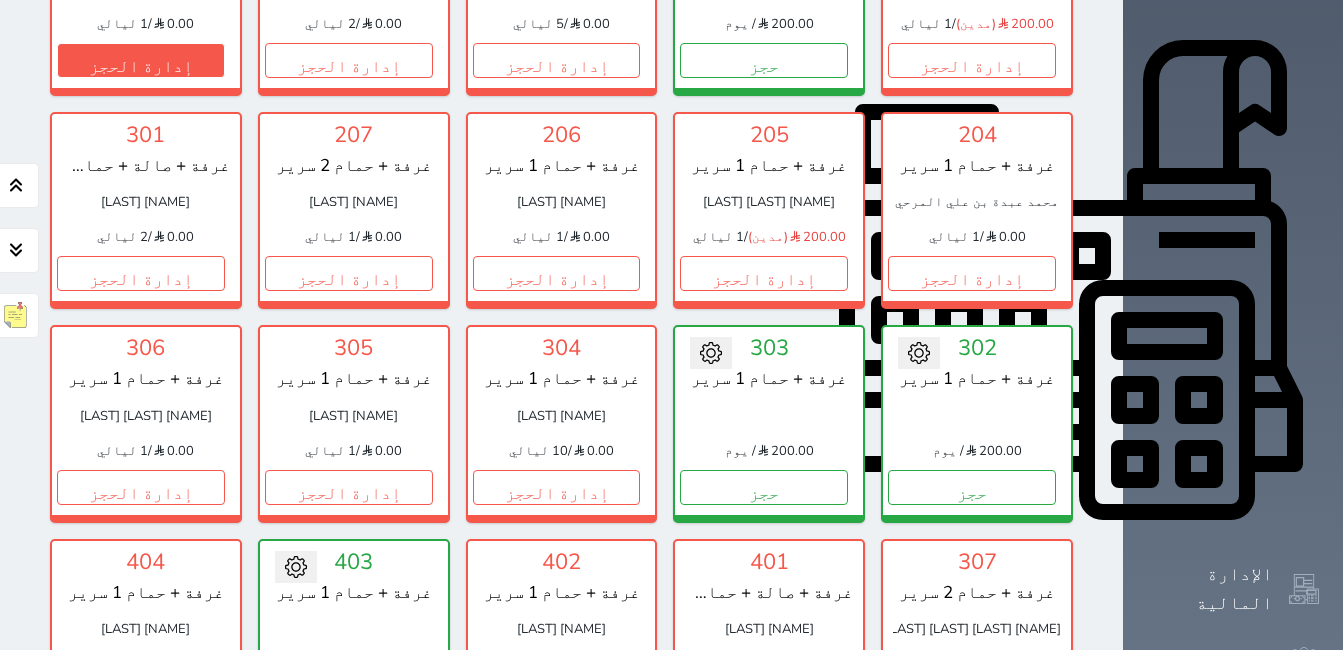 scroll, scrollTop: 678, scrollLeft: 0, axis: vertical 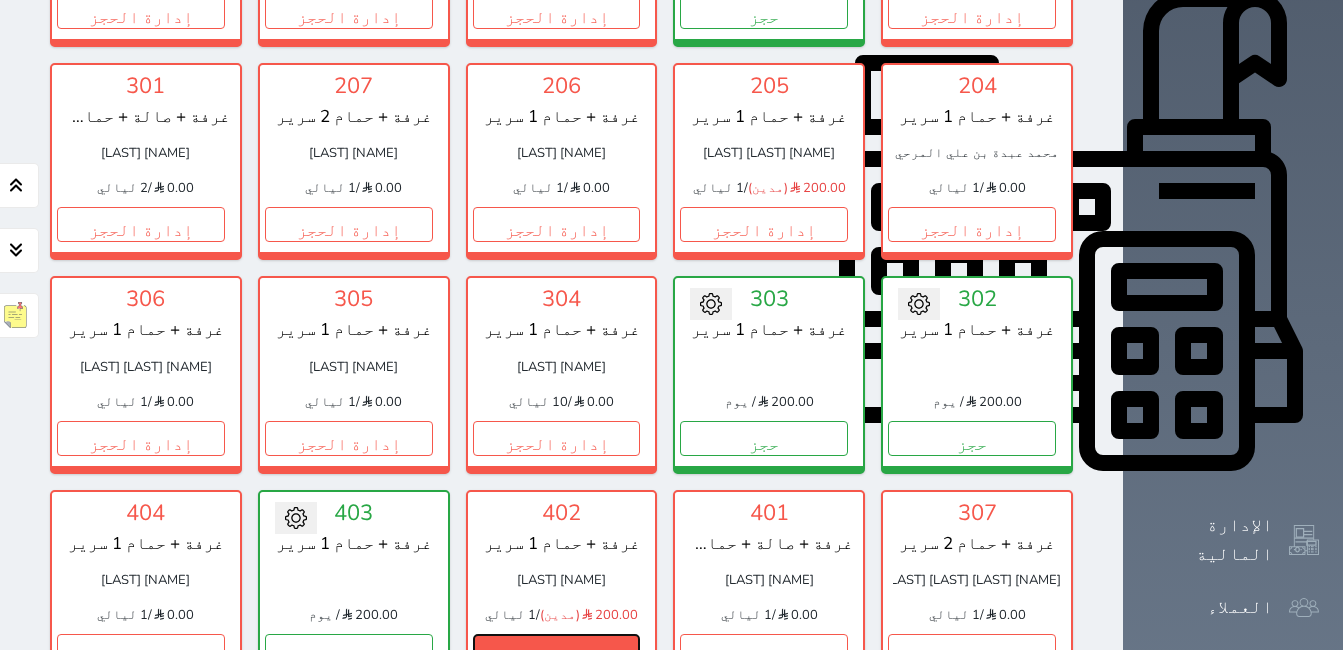 click on "إدارة الحجز" at bounding box center [557, 651] 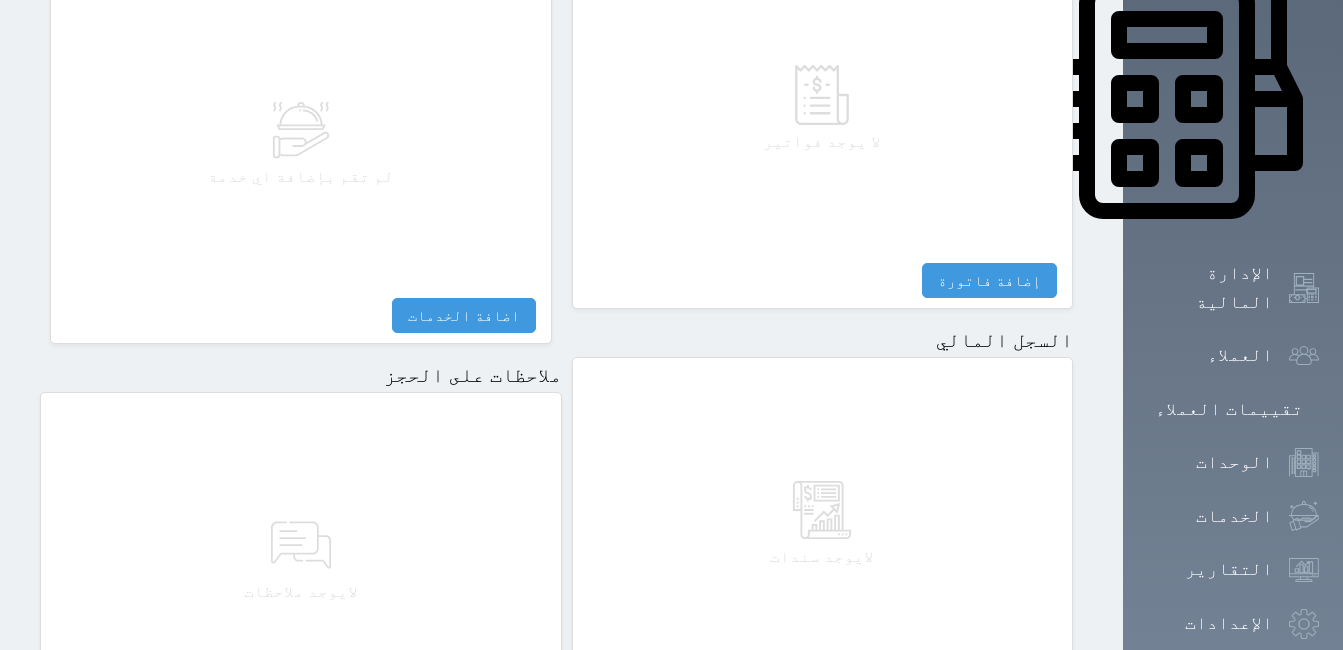 scroll, scrollTop: 1131, scrollLeft: 0, axis: vertical 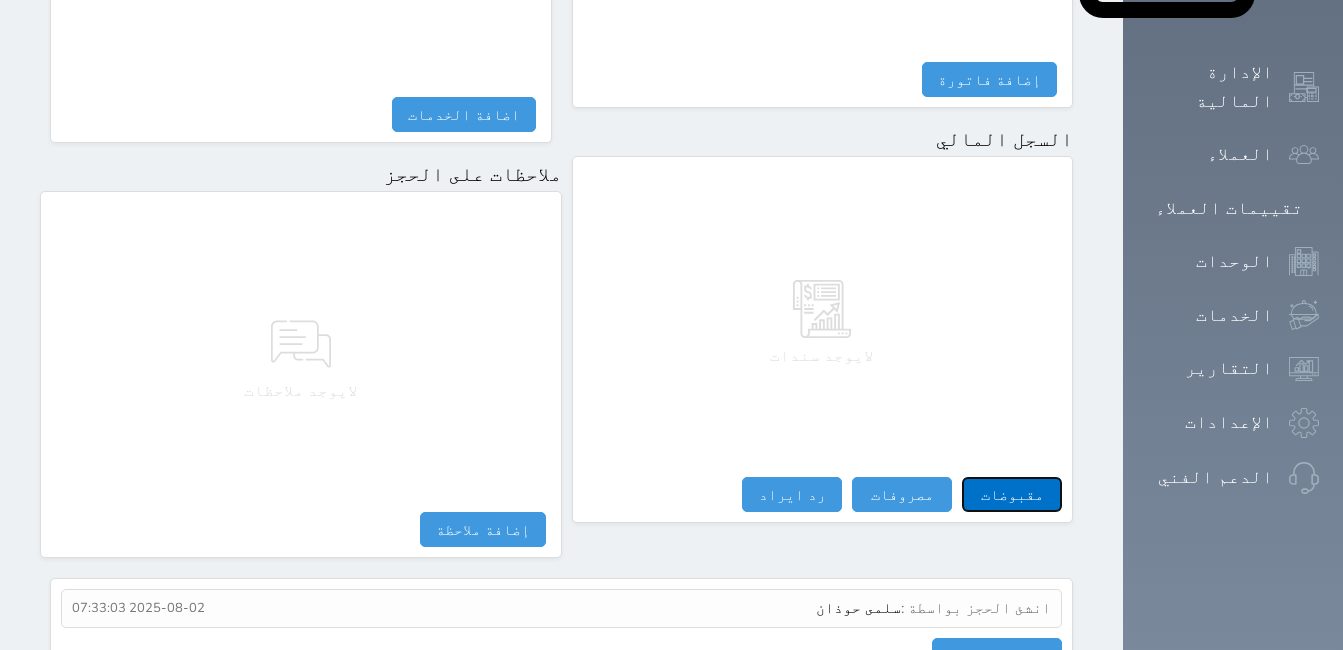 click on "مقبوضات" at bounding box center [1012, 494] 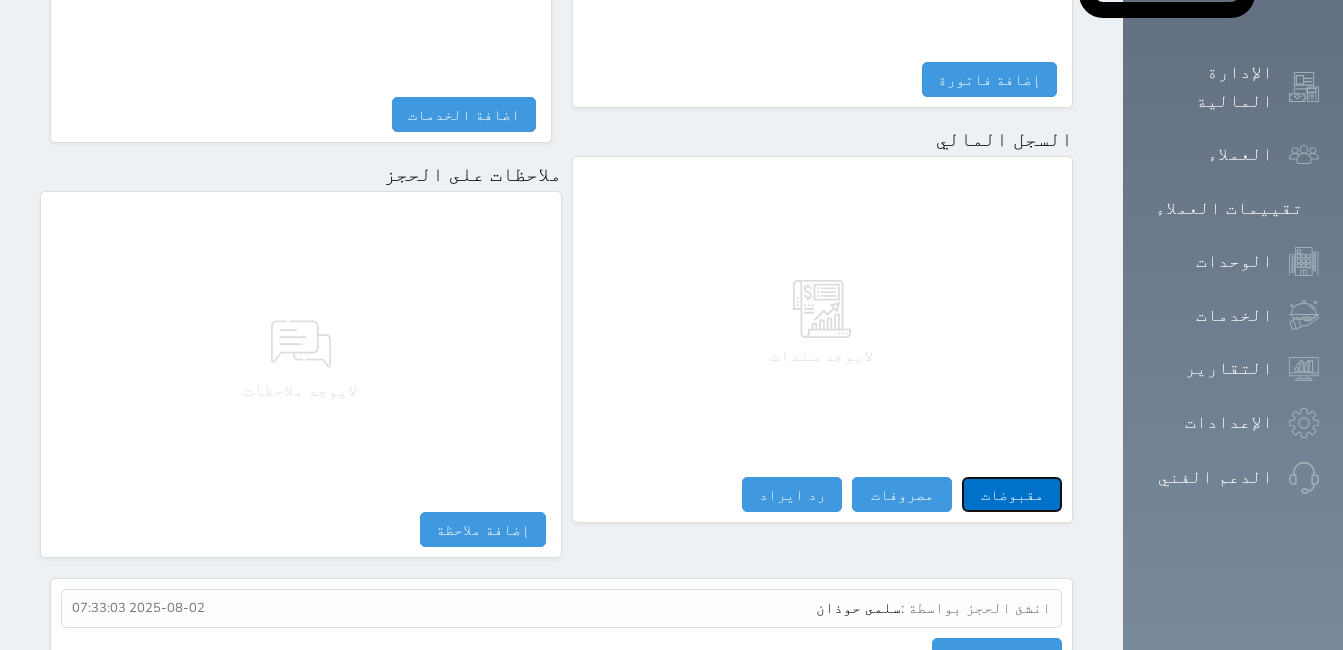 select 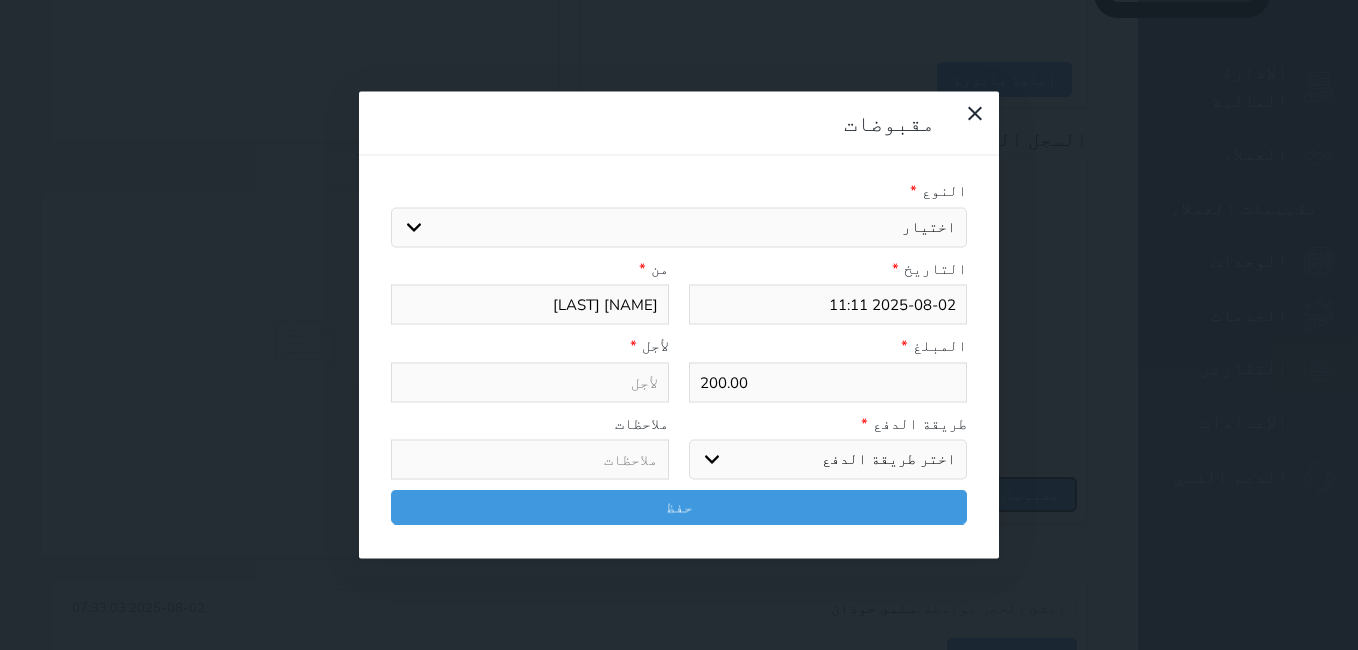 select 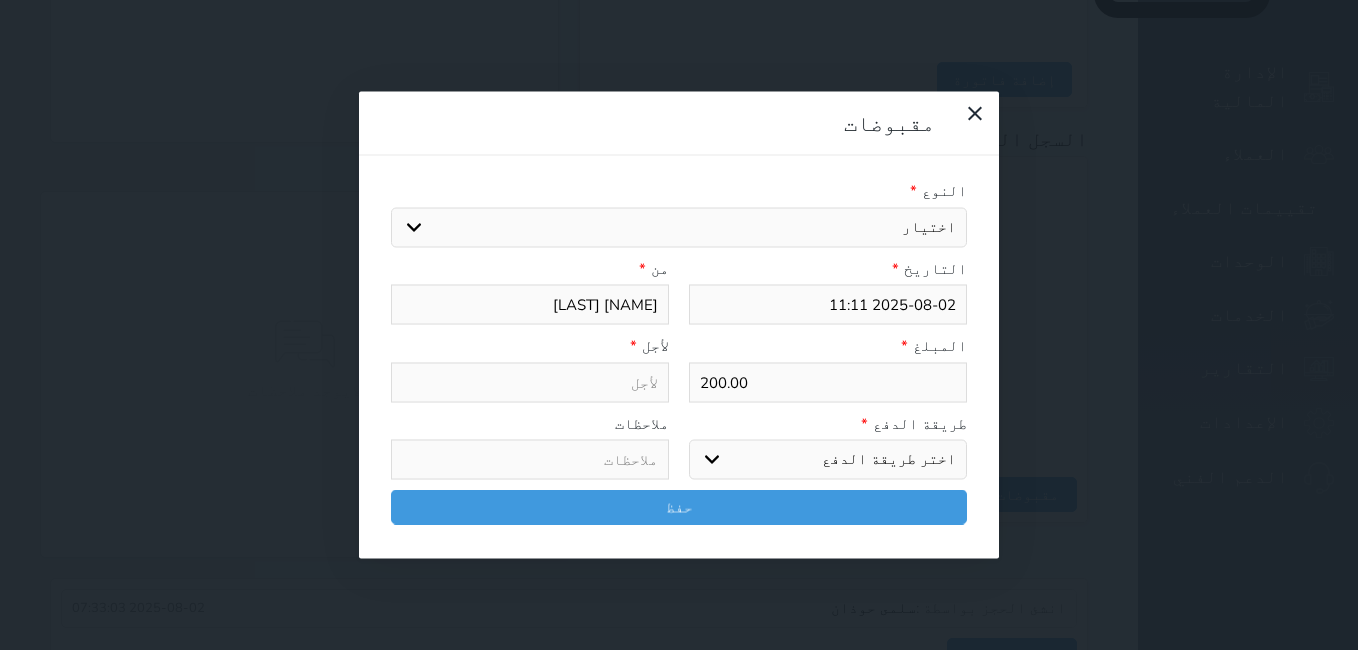 click on "اختيار   مقبوضات عامة قيمة إيجار فواتير تامين عربون لا ينطبق آخر مغسلة واي فاي - الإنترنت مواقف السيارات طعام الأغذية والمشروبات مشروبات المشروبات الباردة المشروبات الساخنة الإفطار غداء عشاء مخبز و كعك حمام سباحة الصالة الرياضية سبا و خدمات الجمال اختيار وإسقاط (خدمات النقل) ميني بار كابل - تلفزيون سرير إضافي تصفيف الشعر التسوق خدمات الجولات السياحية المنظمة خدمات الدليل السياحي" at bounding box center [679, 227] 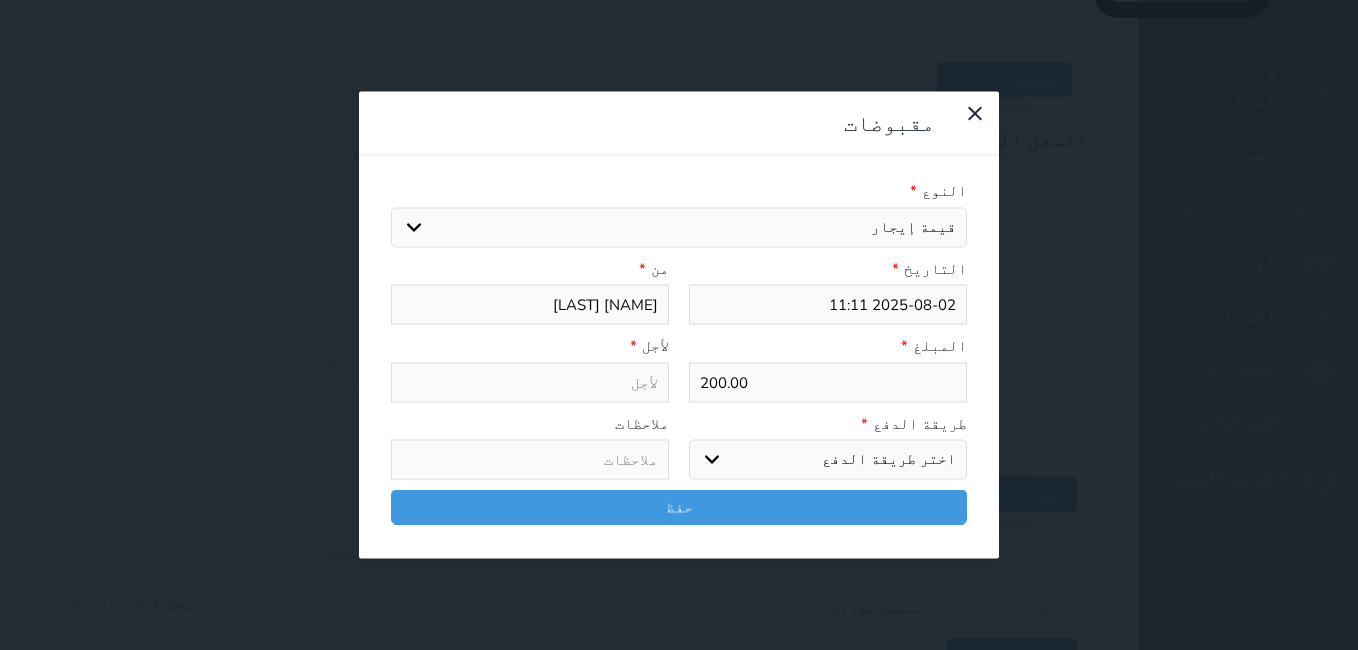 click on "اختيار   مقبوضات عامة قيمة إيجار فواتير تامين عربون لا ينطبق آخر مغسلة واي فاي - الإنترنت مواقف السيارات طعام الأغذية والمشروبات مشروبات المشروبات الباردة المشروبات الساخنة الإفطار غداء عشاء مخبز و كعك حمام سباحة الصالة الرياضية سبا و خدمات الجمال اختيار وإسقاط (خدمات النقل) ميني بار كابل - تلفزيون سرير إضافي تصفيف الشعر التسوق خدمات الجولات السياحية المنظمة خدمات الدليل السياحي" at bounding box center [679, 227] 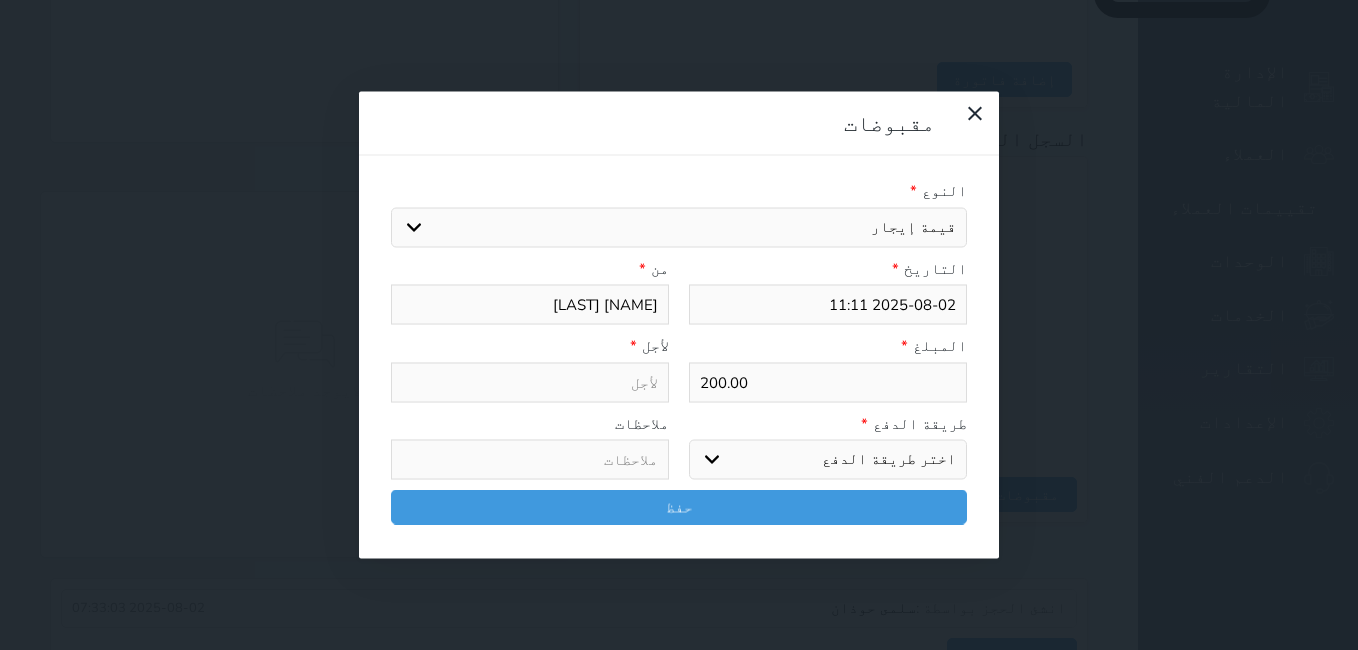 type on "قيمة إيجار - الوحدة - 402" 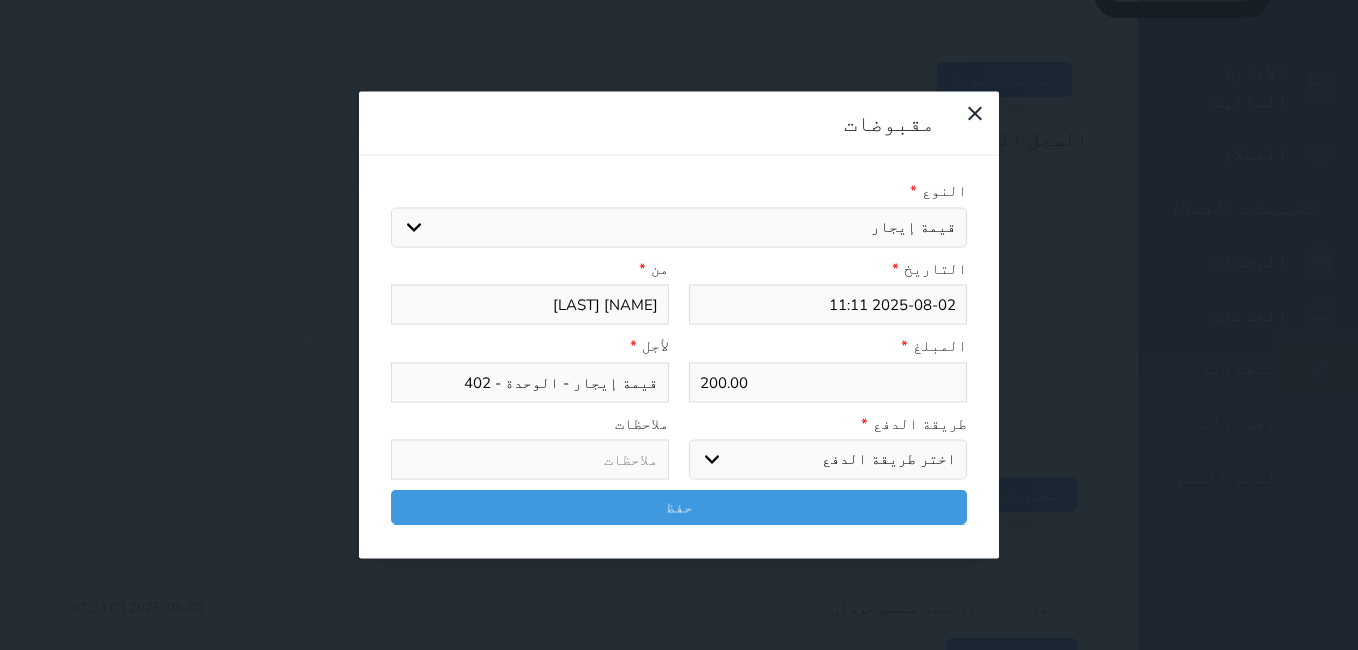 click on "اختر طريقة الدفع   دفع نقدى   تحويل بنكى   مدى   بطاقة ائتمان   آجل" at bounding box center (828, 460) 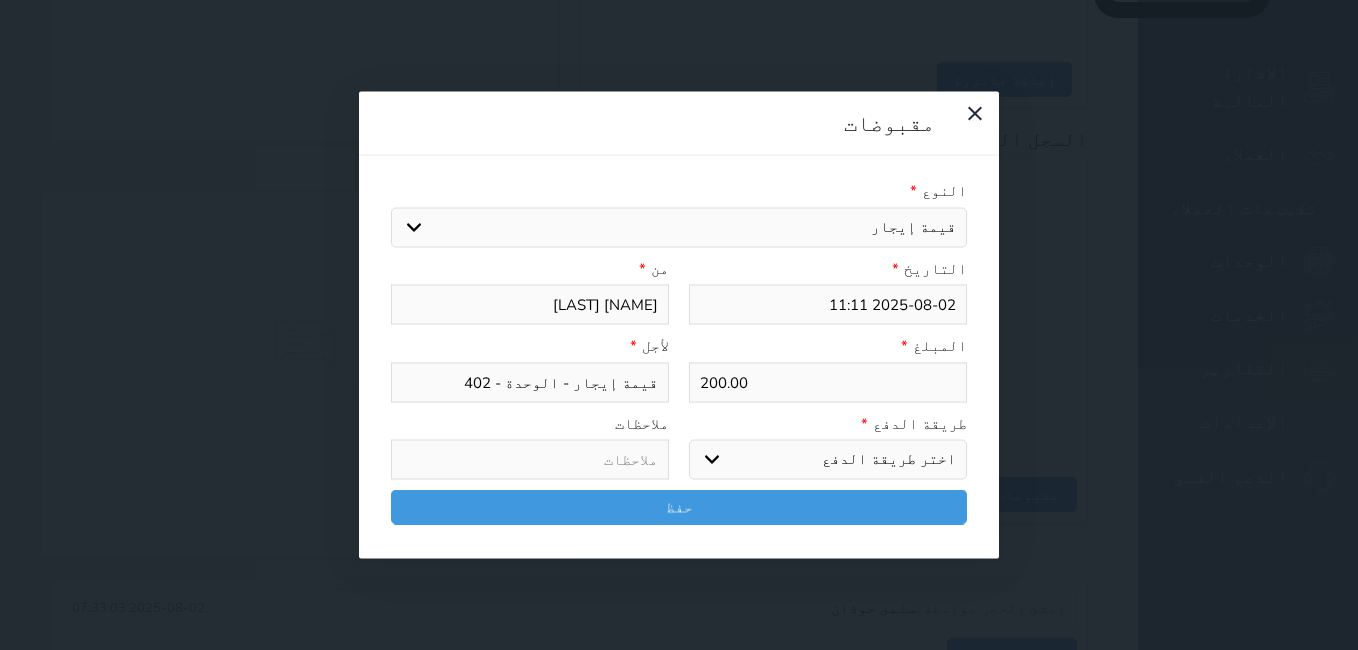select on "mada" 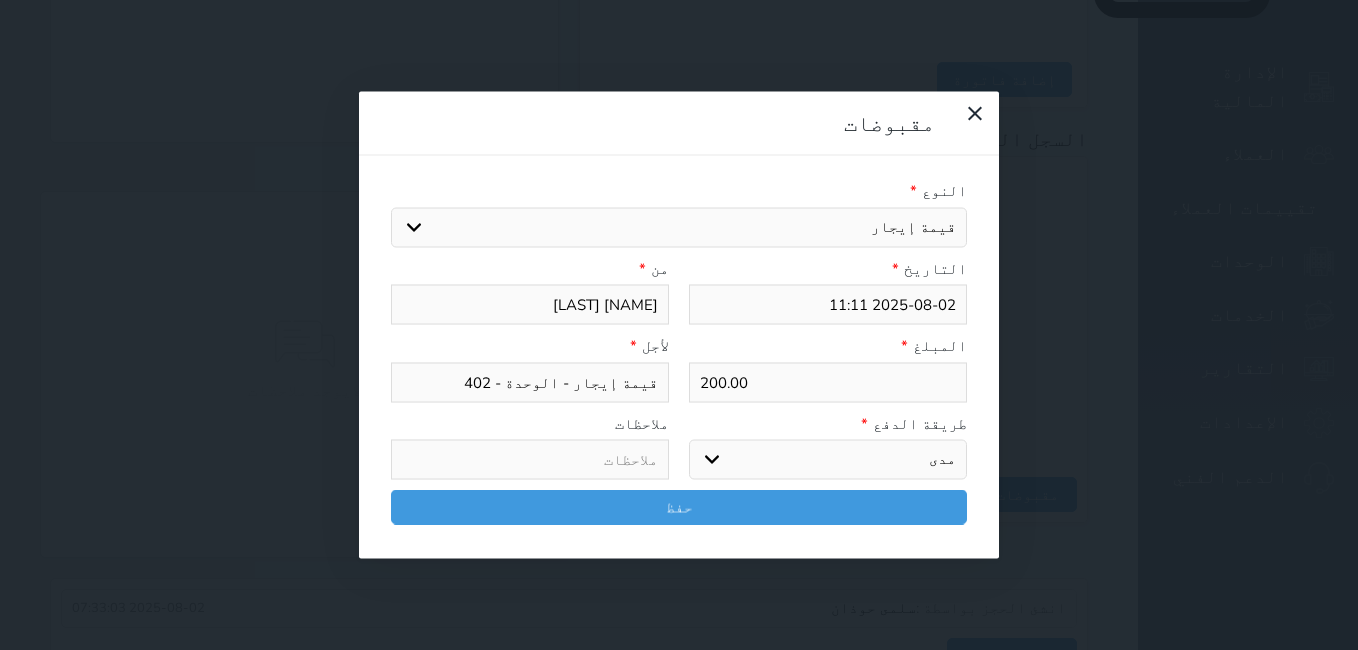 click on "اختر طريقة الدفع   دفع نقدى   تحويل بنكى   مدى   بطاقة ائتمان   آجل" at bounding box center [828, 460] 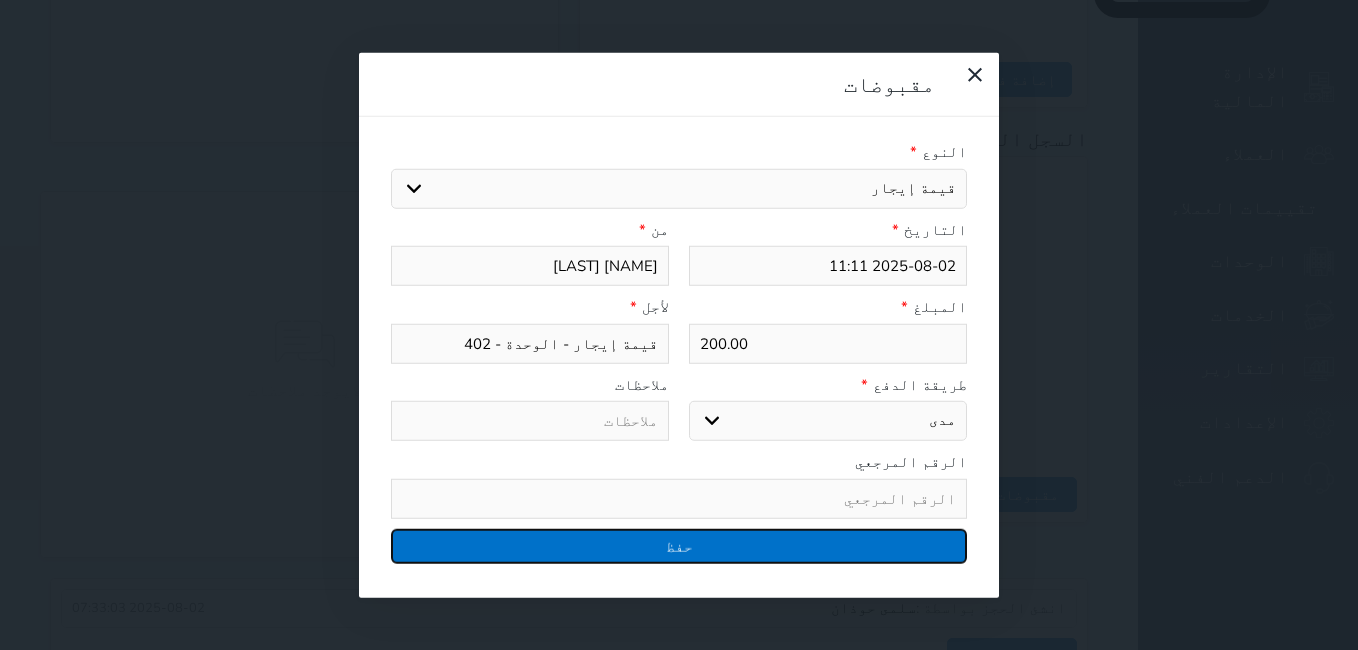 click on "حفظ" at bounding box center (679, 545) 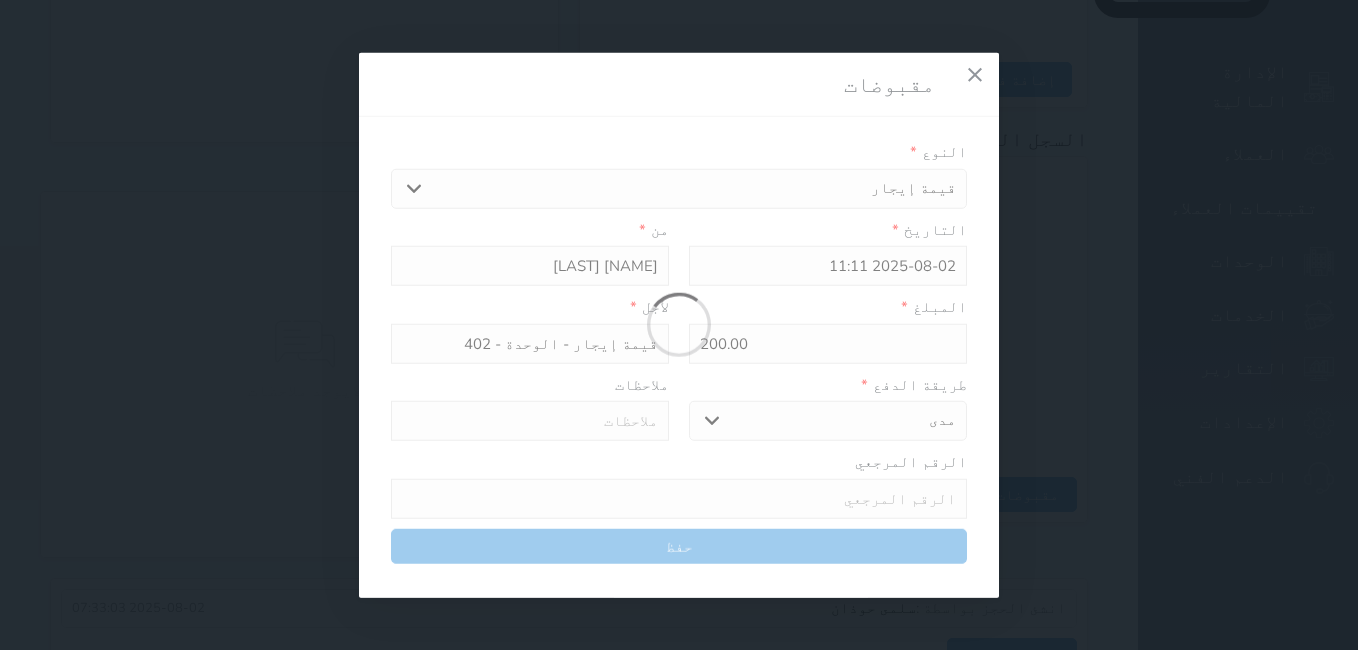 select 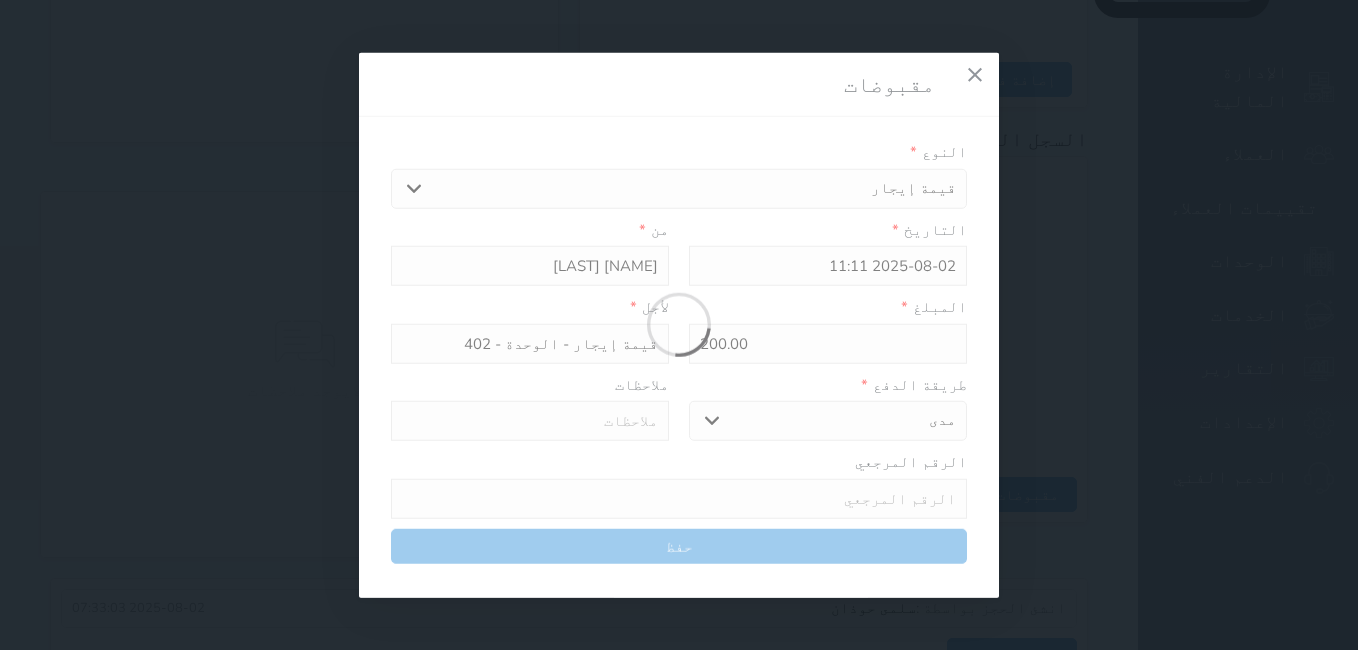 type 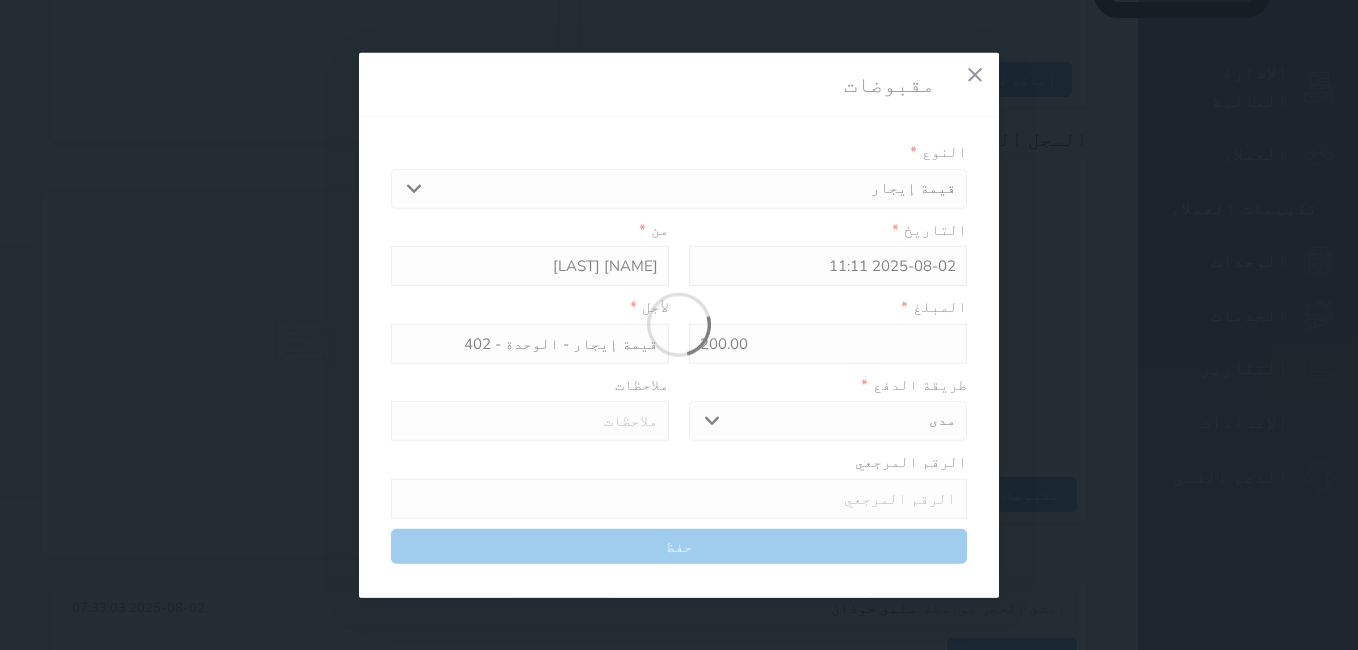 type on "0" 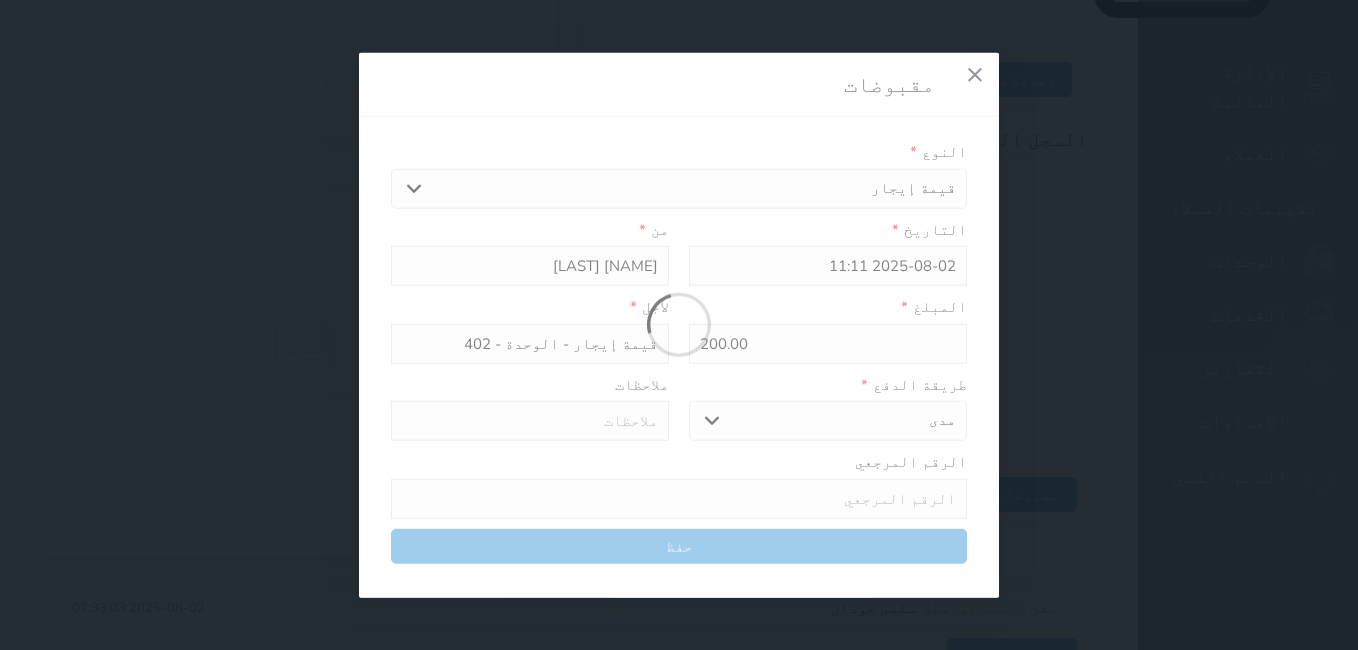 select 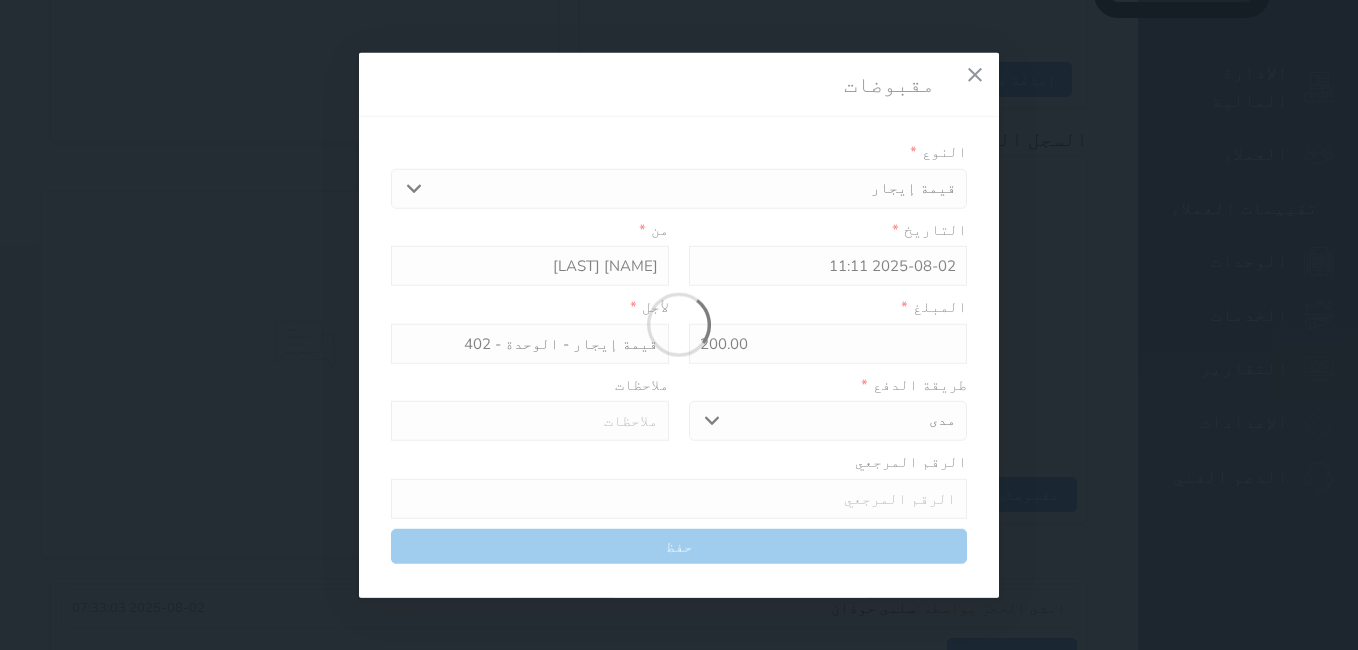 type on "0" 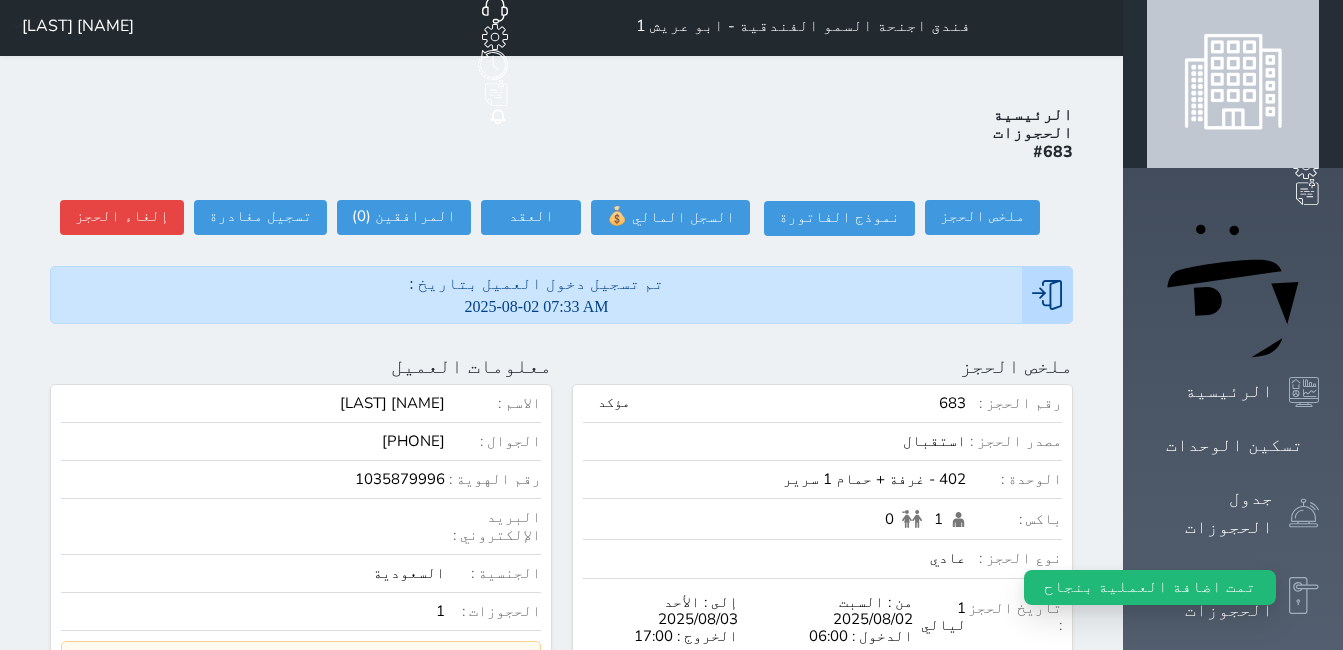 scroll, scrollTop: 0, scrollLeft: 0, axis: both 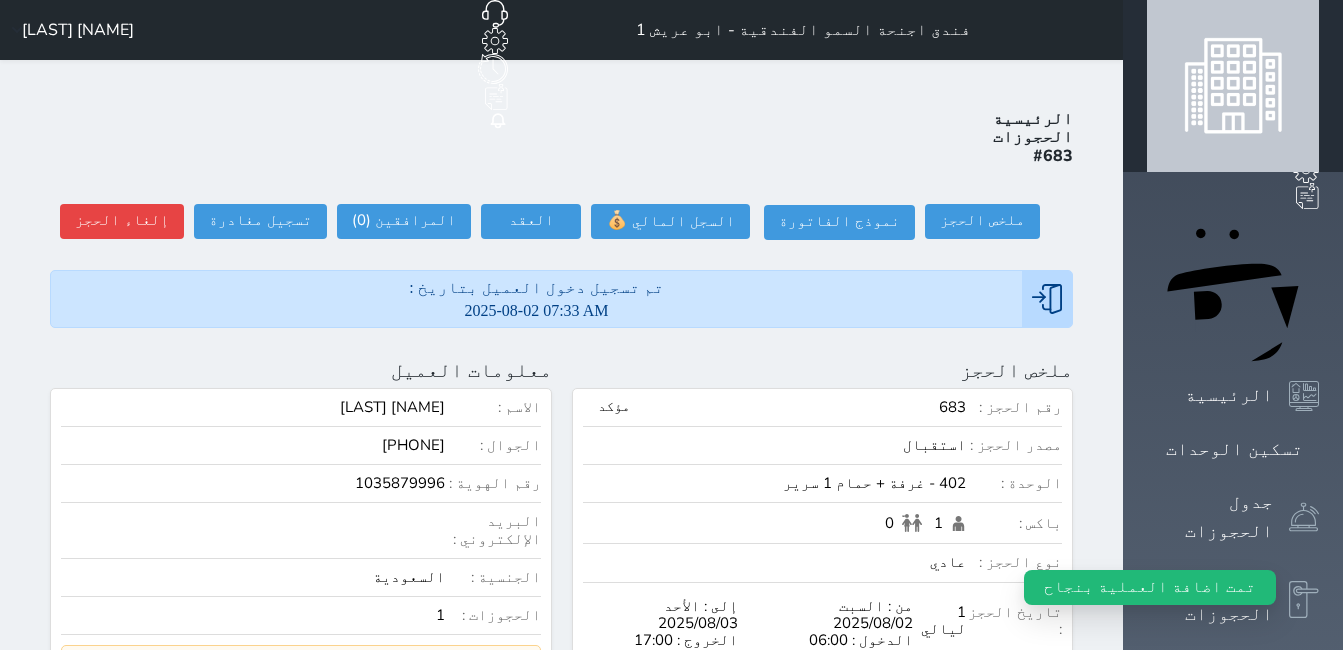 click on "حجز جماعي جديد   حجز جديد             الرئيسية     تسكين الوحدات     جدول الحجوزات     إدارة الحجوزات     POS     الإدارة المالية     العملاء     تقييمات العملاء     الوحدات     الخدمات     التقارير     الإعدادات     الدعم الفني" at bounding box center (1233, 958) 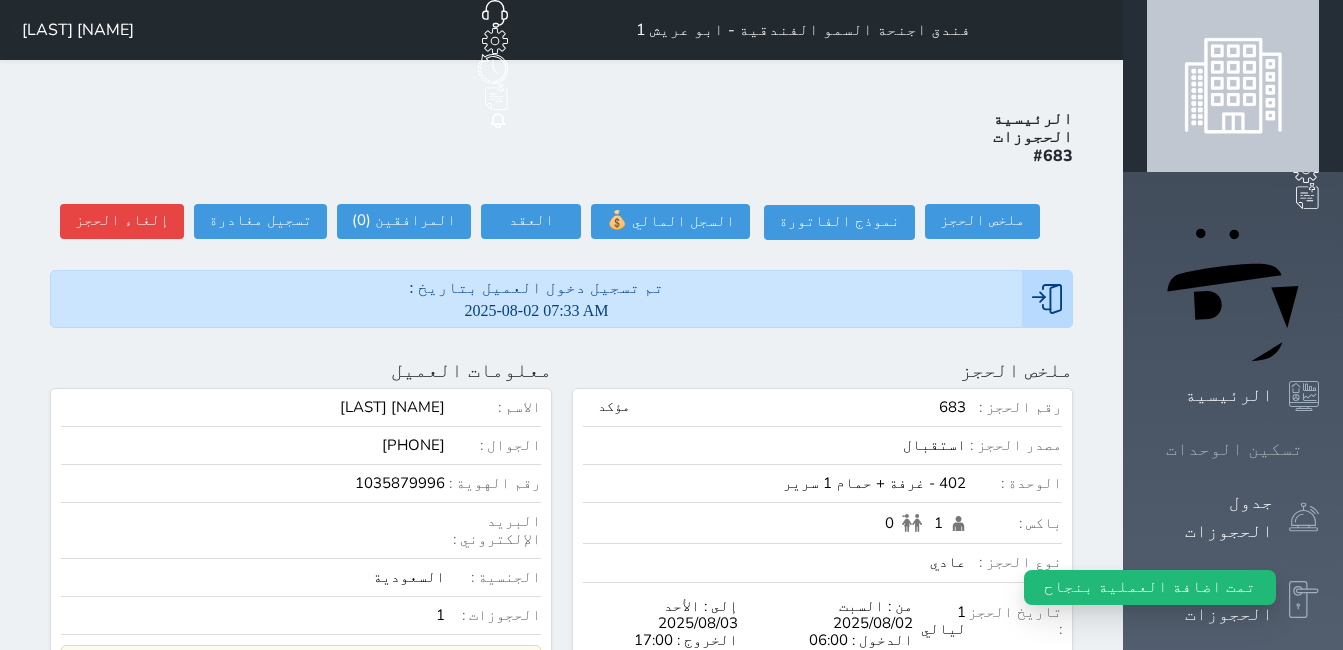 click on "تسكين الوحدات" at bounding box center (1234, 449) 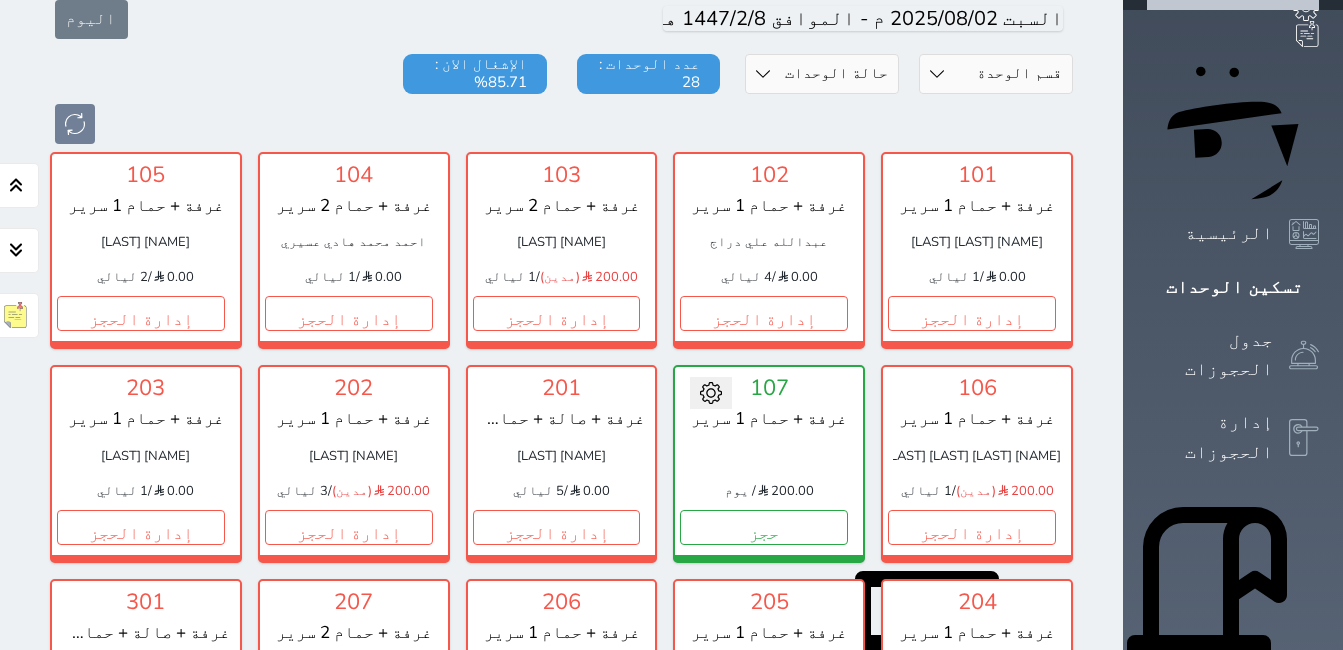 scroll, scrollTop: 278, scrollLeft: 0, axis: vertical 